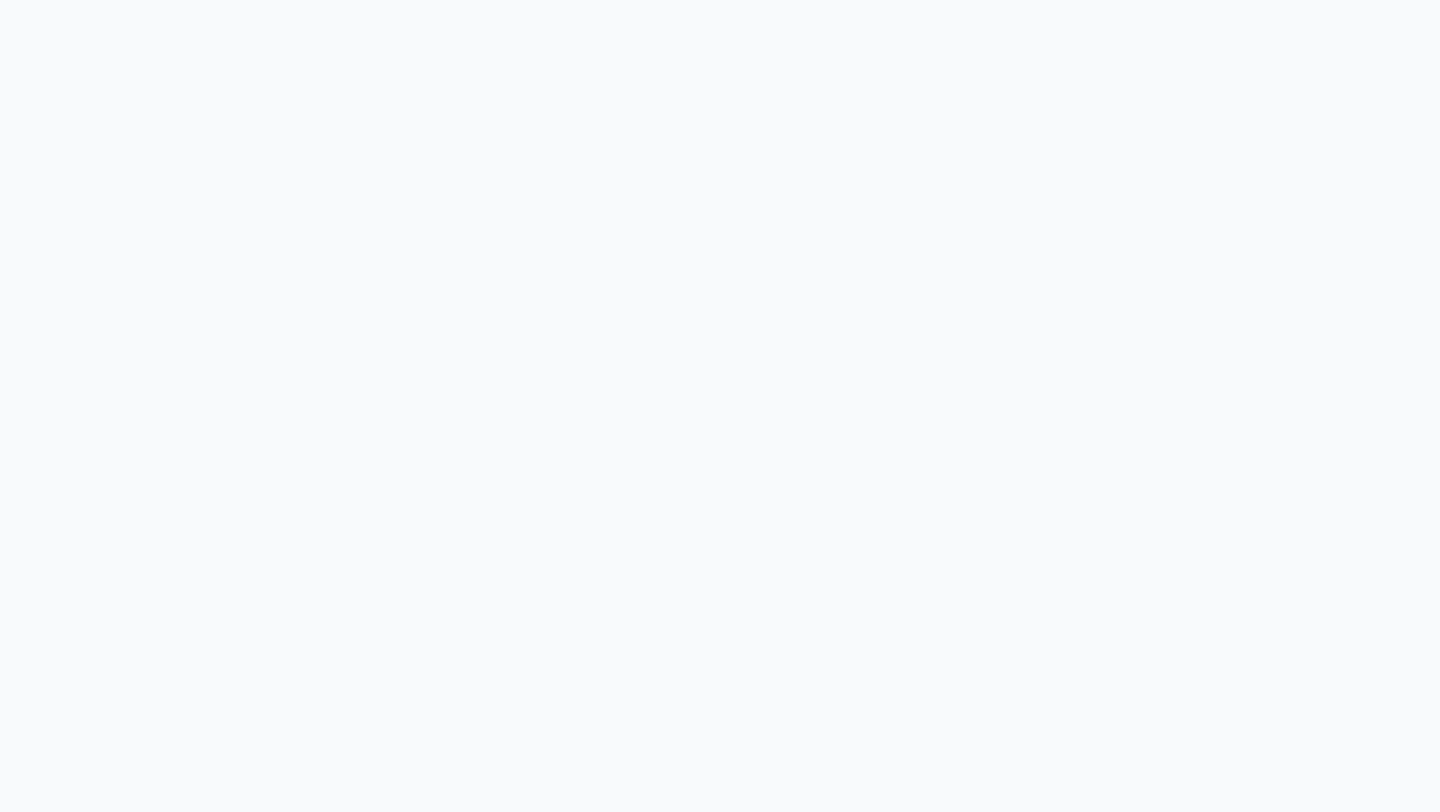scroll, scrollTop: 0, scrollLeft: 0, axis: both 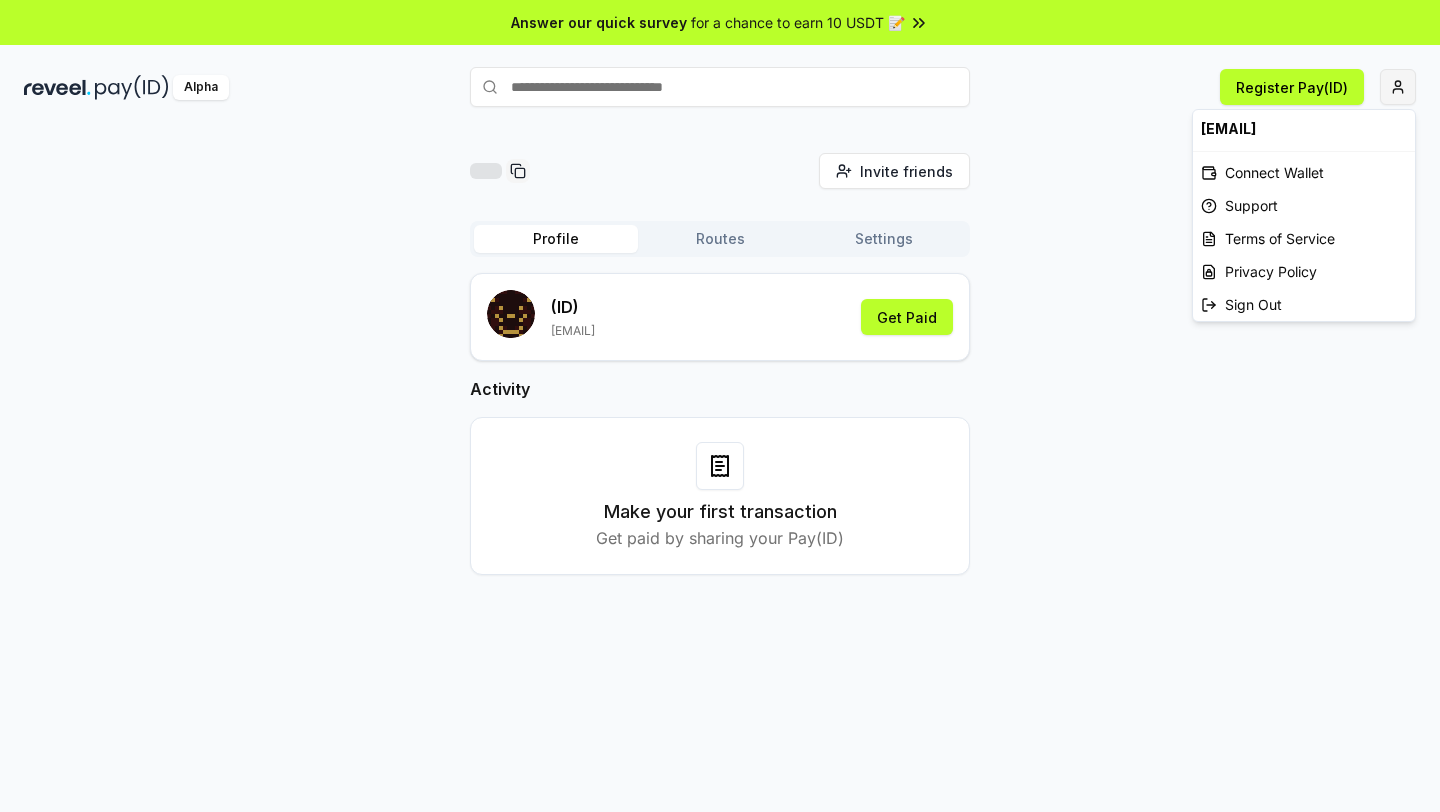 click on "Answer our quick survey for a chance to earn 10 USDT 📝 Alpha Register Pay(ID) Invite friends Invite Profile Routes Settings (ID) [EMAIL] Get Paid Activity Make your first transaction Get paid by sharing your Pay(ID) [EMAIL]   Connect Wallet   Support   Terms of Service   Privacy Policy   Sign Out" at bounding box center [720, 406] 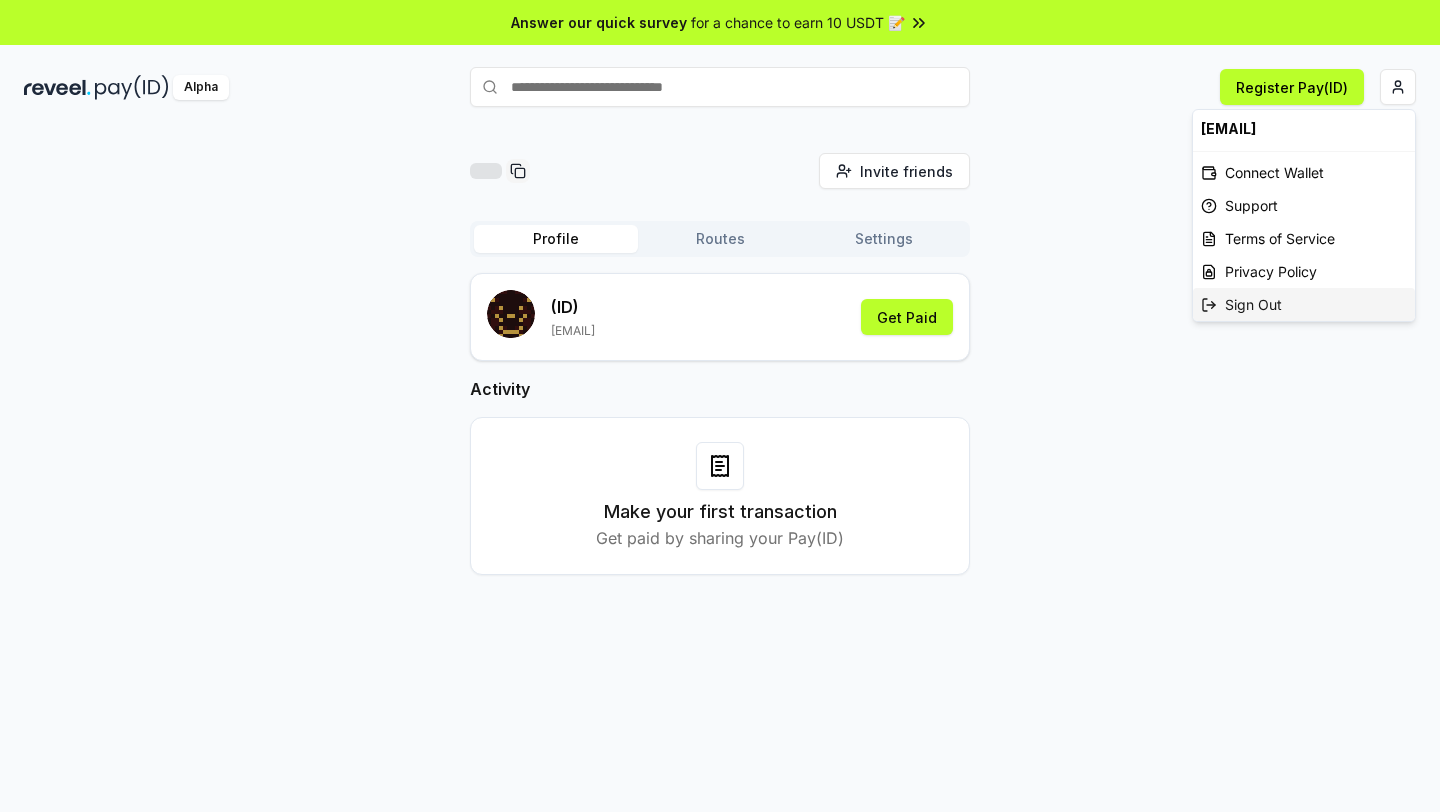 click on "Sign Out" at bounding box center (1304, 304) 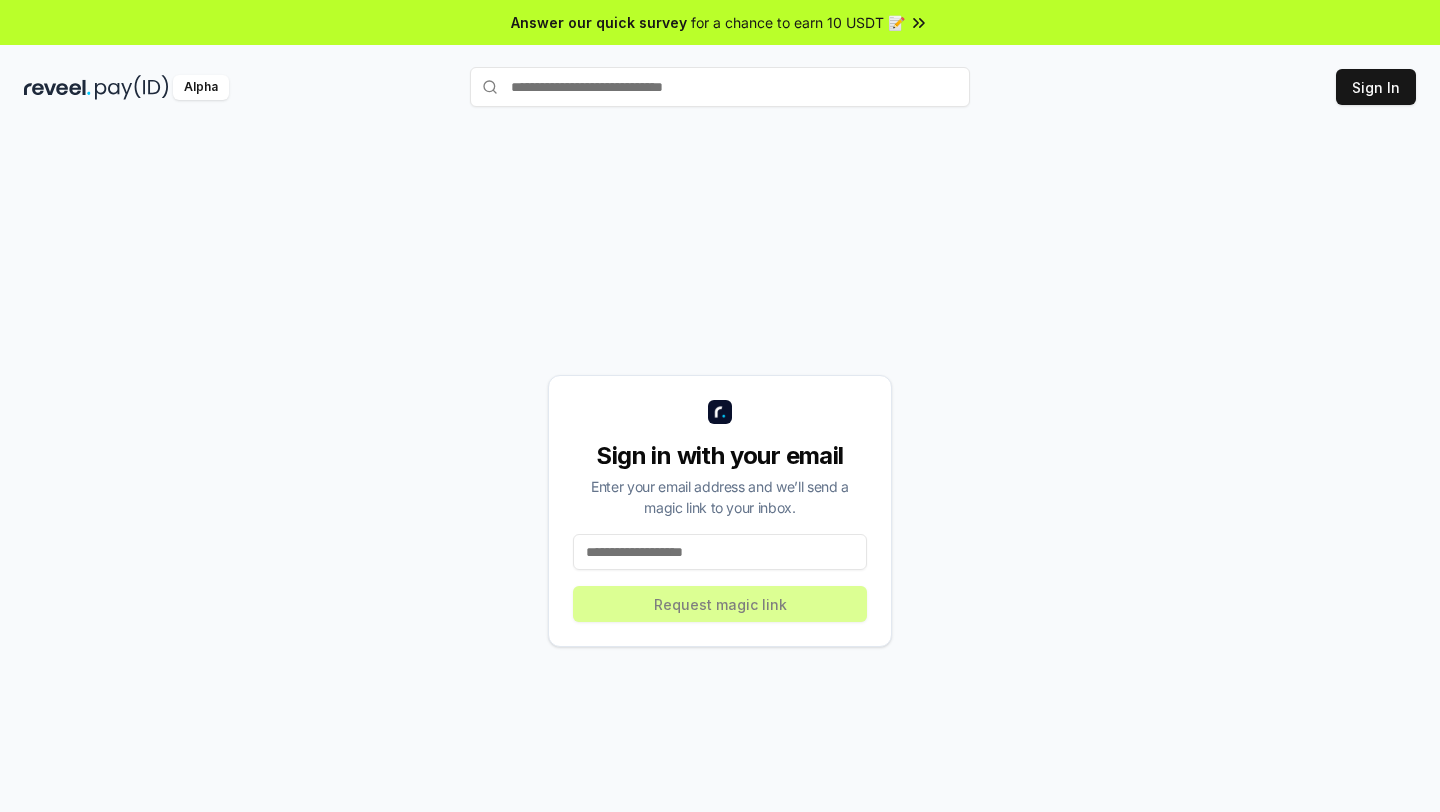 scroll, scrollTop: 0, scrollLeft: 0, axis: both 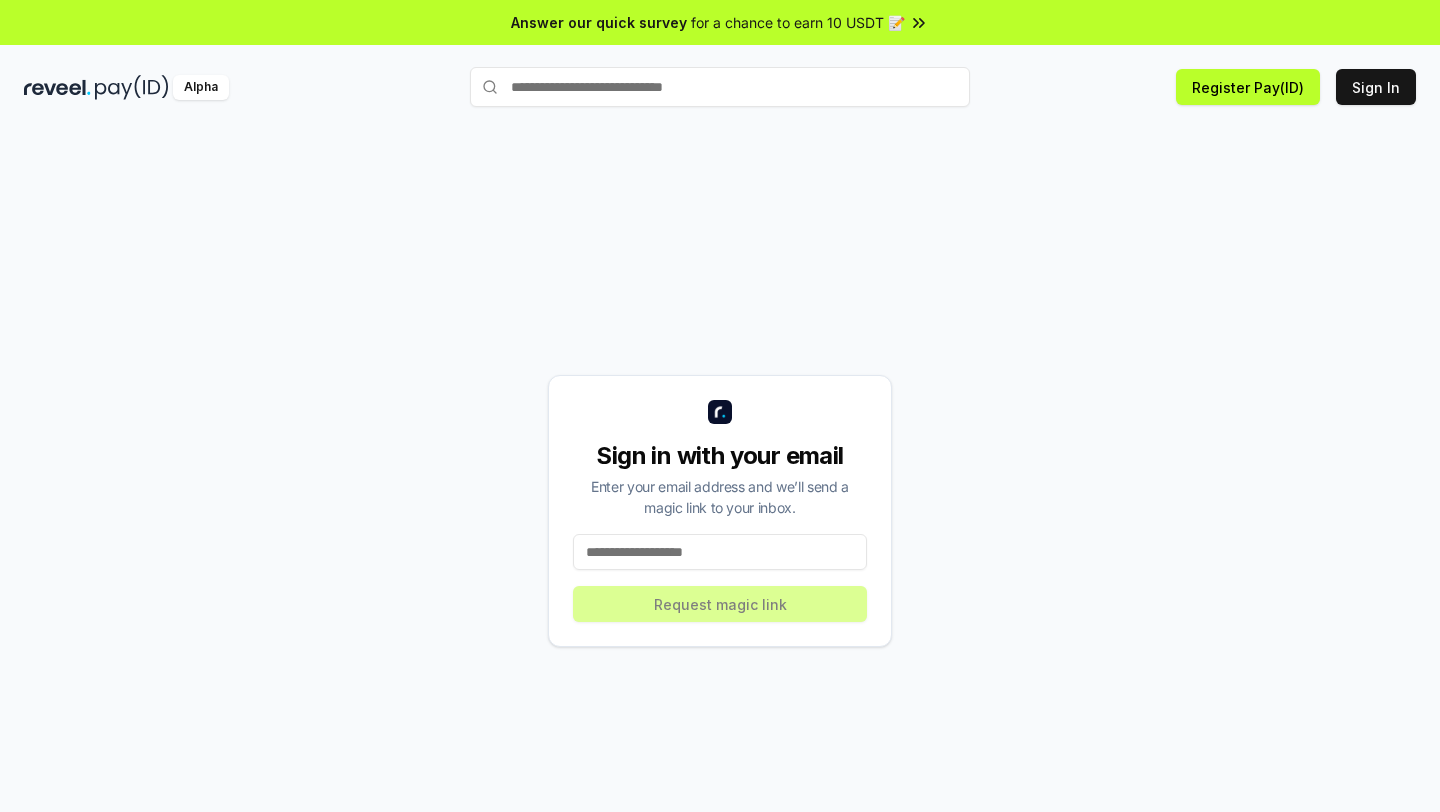 click at bounding box center (720, 552) 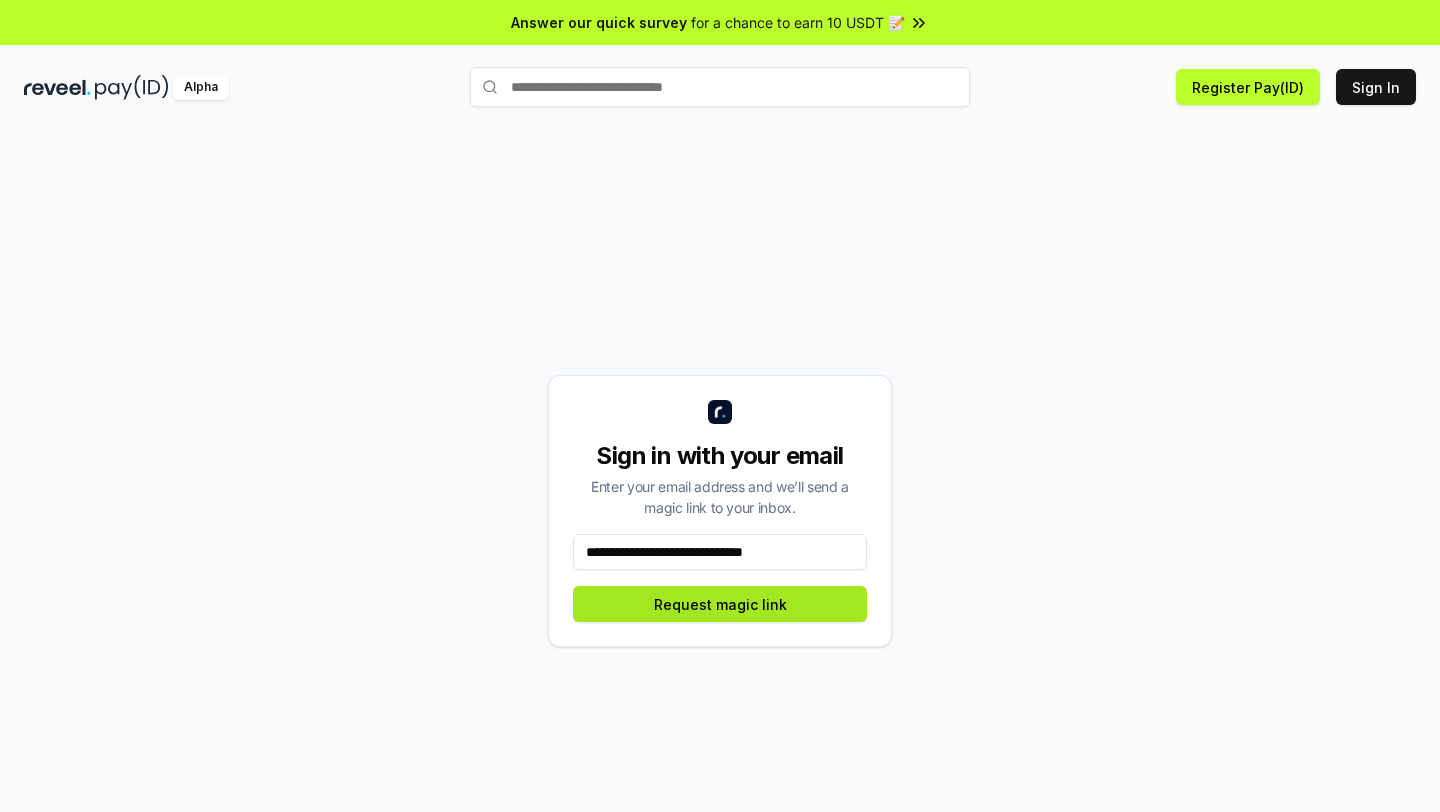 type on "**********" 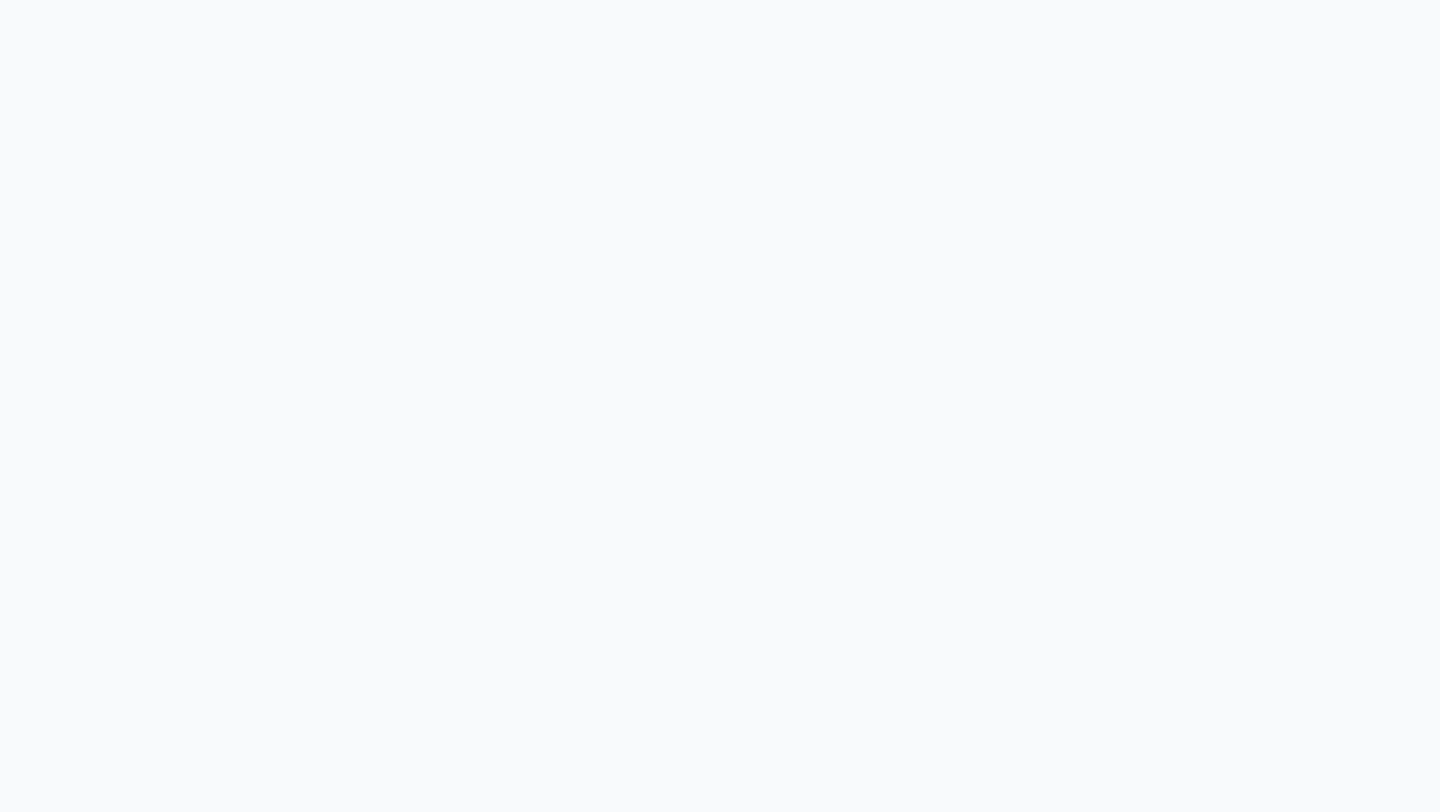 scroll, scrollTop: 0, scrollLeft: 0, axis: both 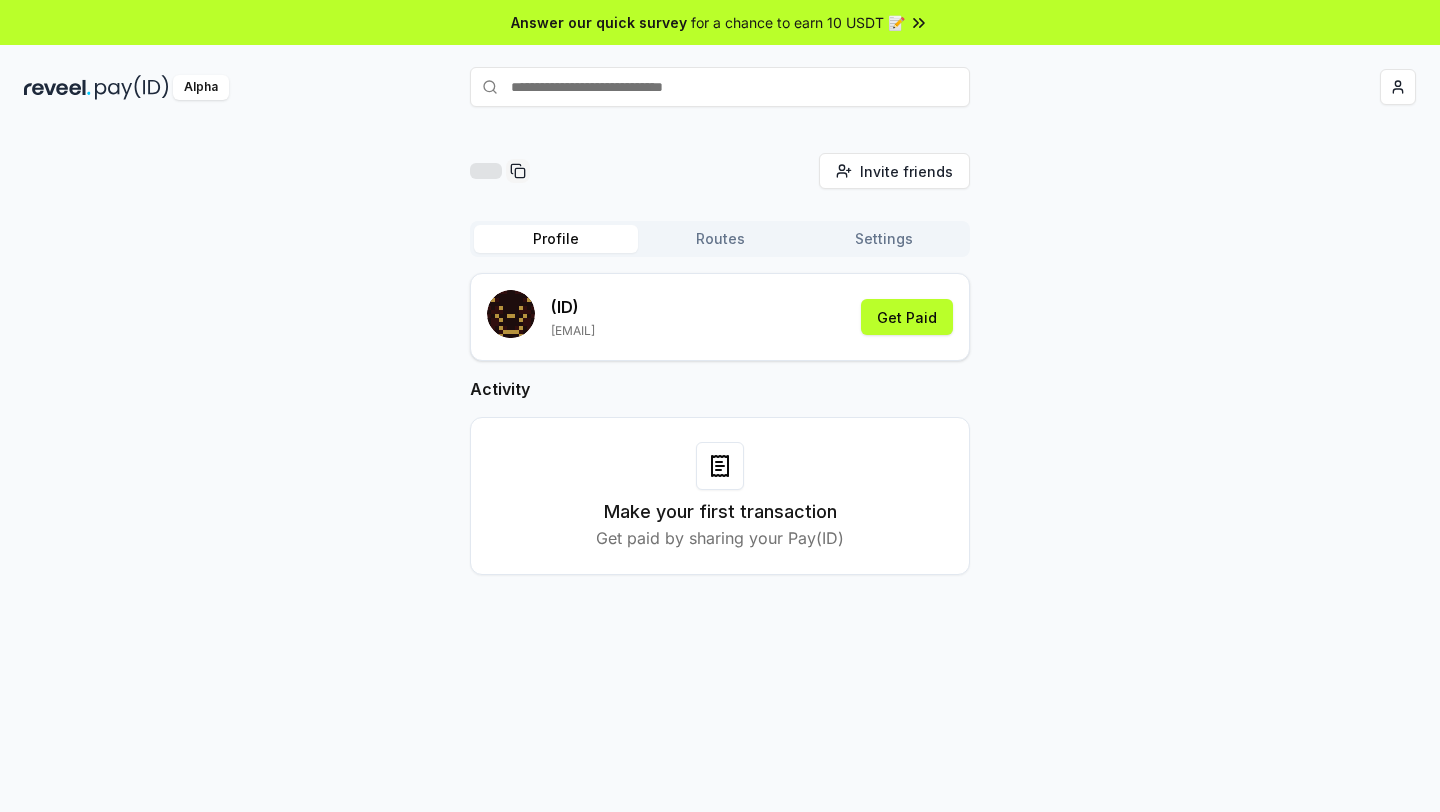 click on "Invite friends Invite Profile Routes Settings (ID) janeashleynebria.bnph@gmail.com Get Paid Activity Make your first transaction Get paid by sharing your Pay(ID)" at bounding box center (720, 491) 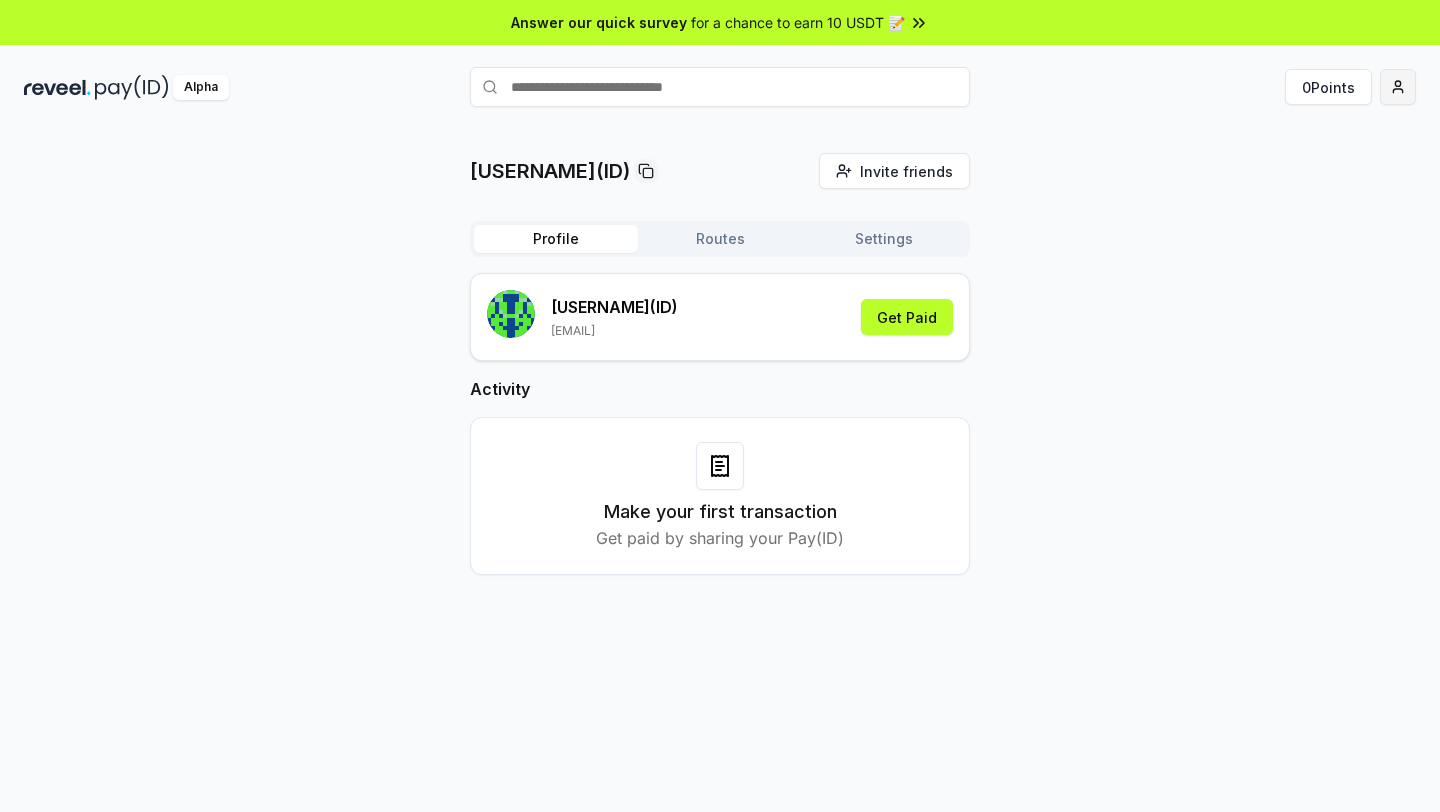 click on "Answer our quick survey for a chance to earn 10 USDT 📝 Alpha   0  Points janeashley(ID) Invite friends Invite Profile Routes Settings janeashley (ID) janeashleynebria.bnph@gmail.com Get Paid Activity Make your first transaction Get paid by sharing your Pay(ID)" at bounding box center [720, 406] 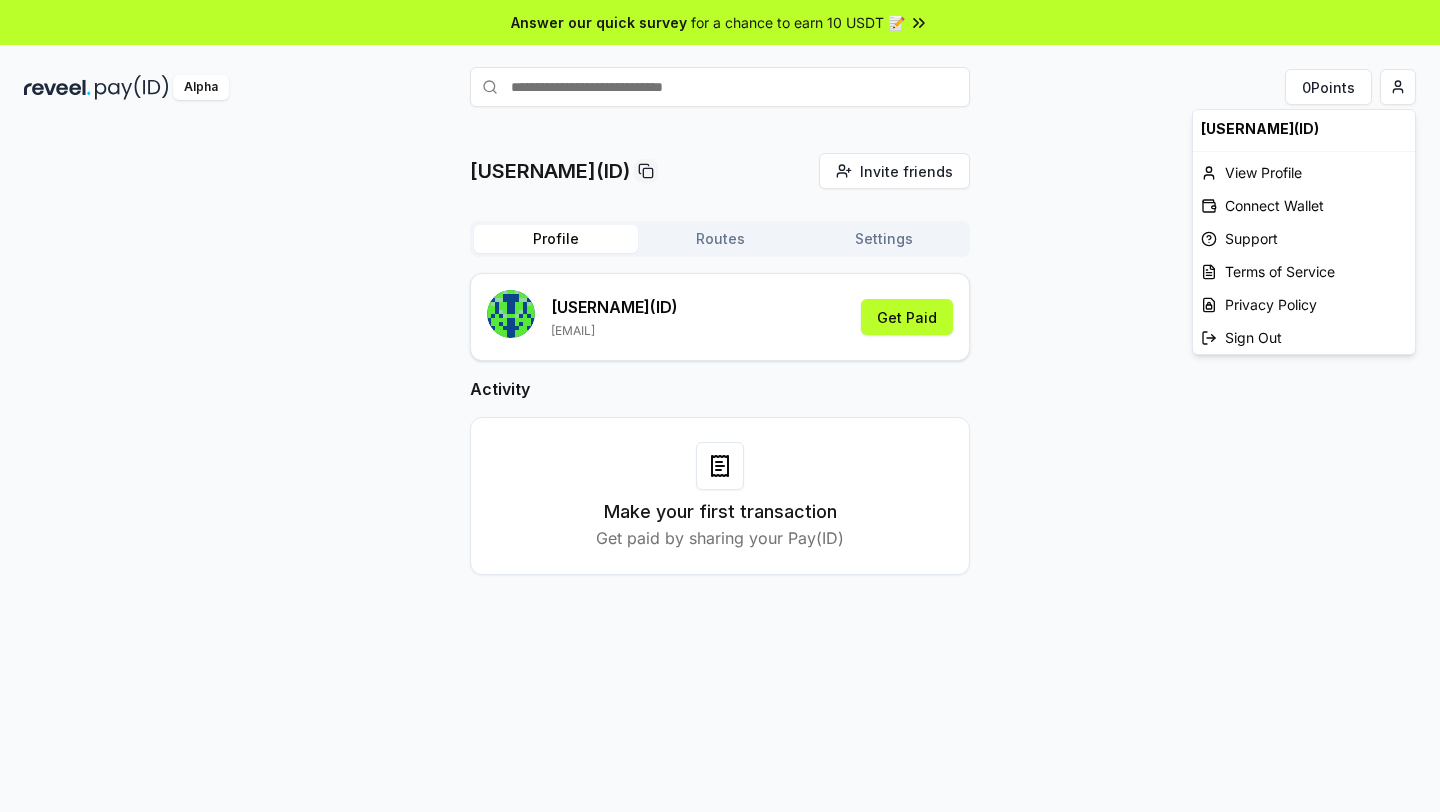 click on "Answer our quick survey for a chance to earn 10 USDT 📝 Alpha   0  Points janeashley(ID) Invite friends Invite Profile Routes Settings janeashley (ID) janeashleynebria.bnph@gmail.com Get Paid Activity Make your first transaction Get paid by sharing your Pay(ID) janeashley(ID)   View Profile   Connect Wallet   Support   Terms of Service   Privacy Policy   Sign Out" at bounding box center [720, 406] 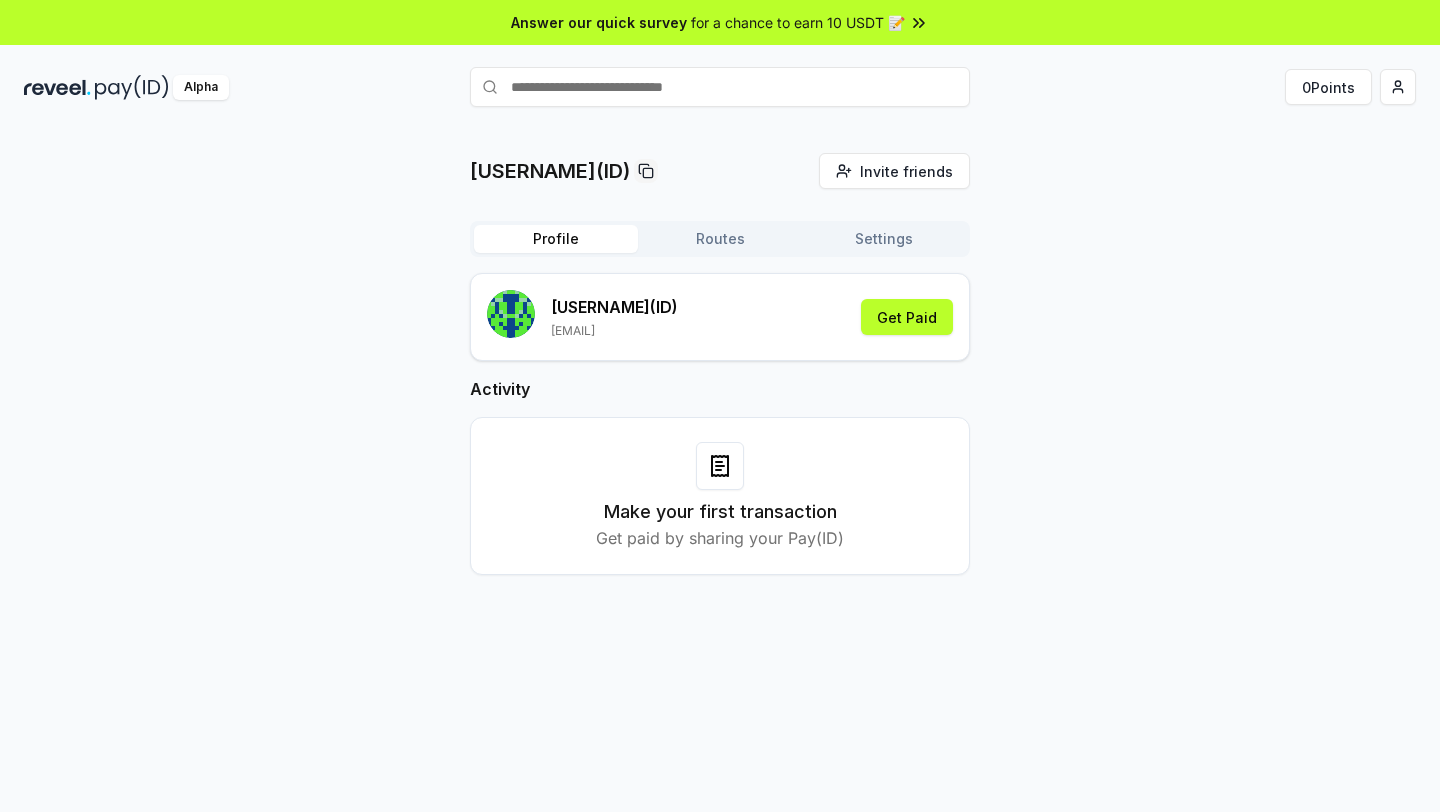 click on "janeashley(ID) Invite friends Invite Profile Routes Settings janeashley (ID) janeashleynebria.bnph@gmail.com Get Paid Activity Make your first transaction Get paid by sharing your Pay(ID)" at bounding box center (720, 380) 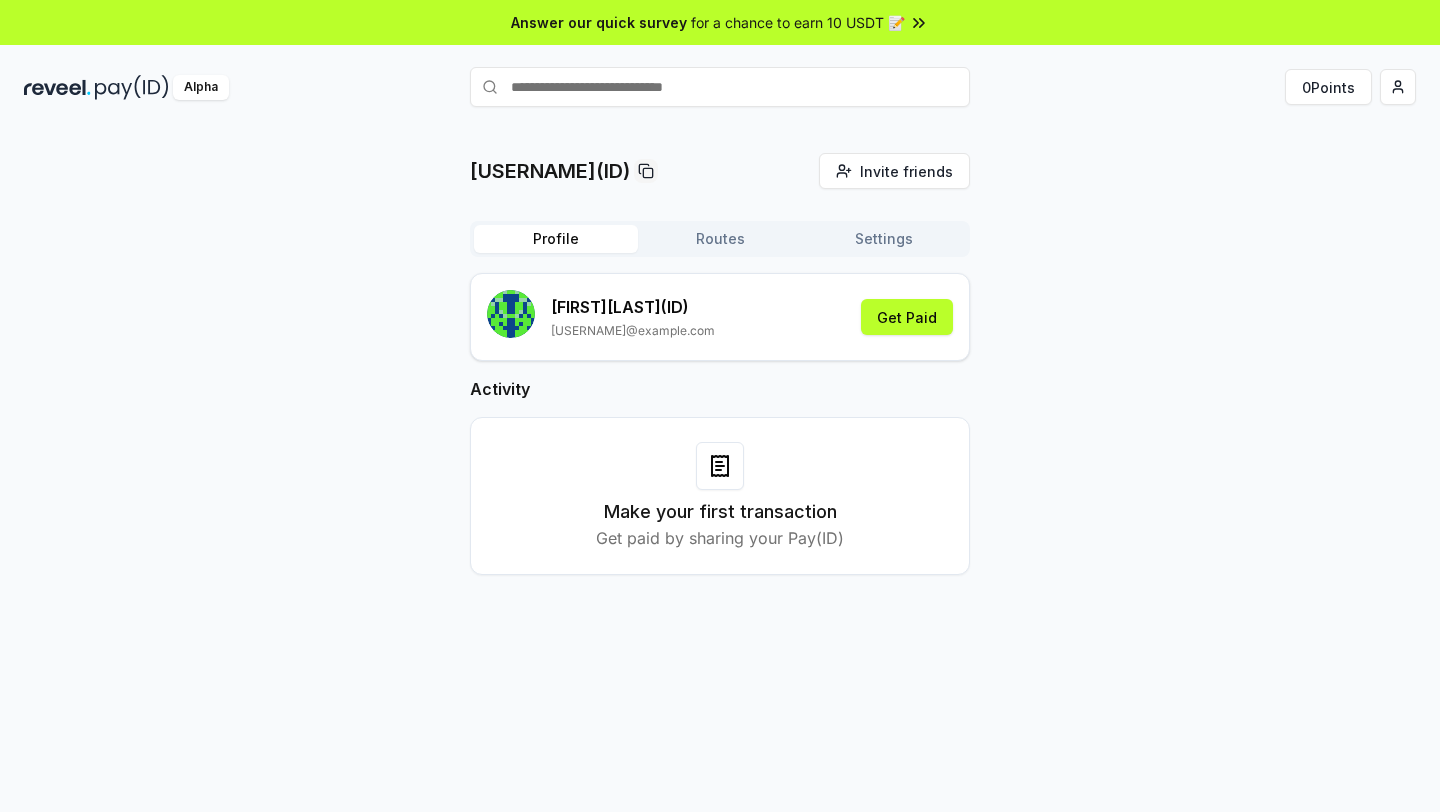 scroll, scrollTop: 0, scrollLeft: 0, axis: both 